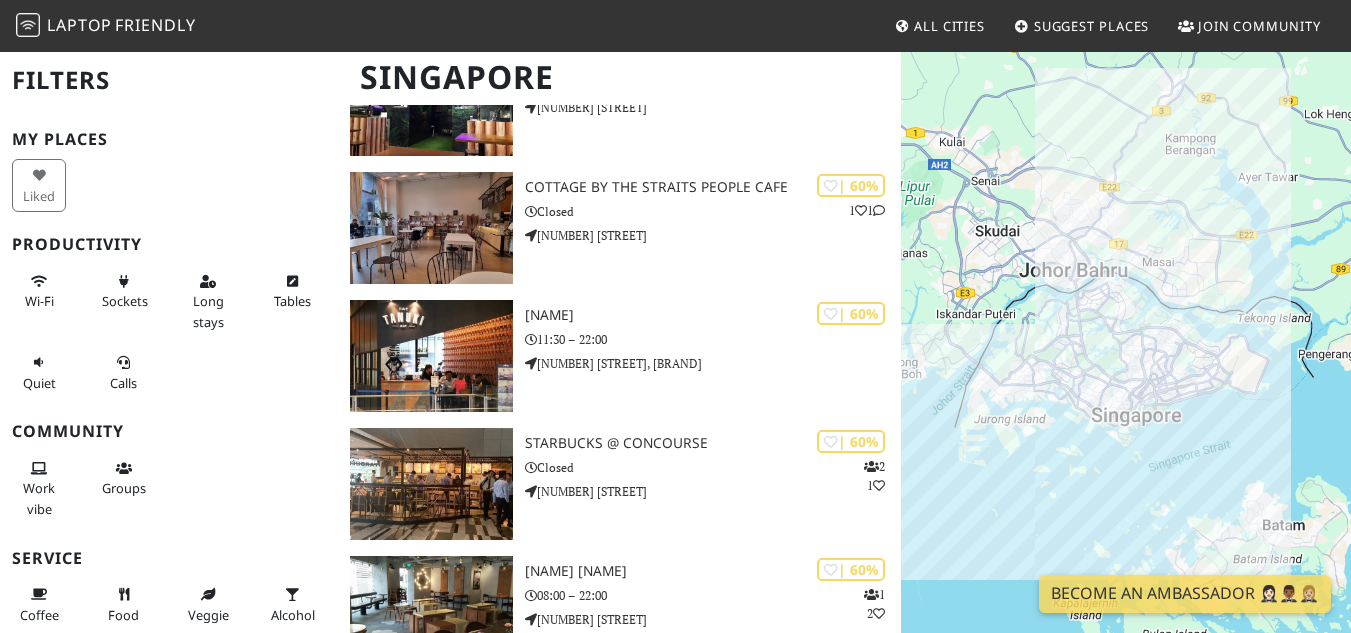 scroll, scrollTop: 16847, scrollLeft: 0, axis: vertical 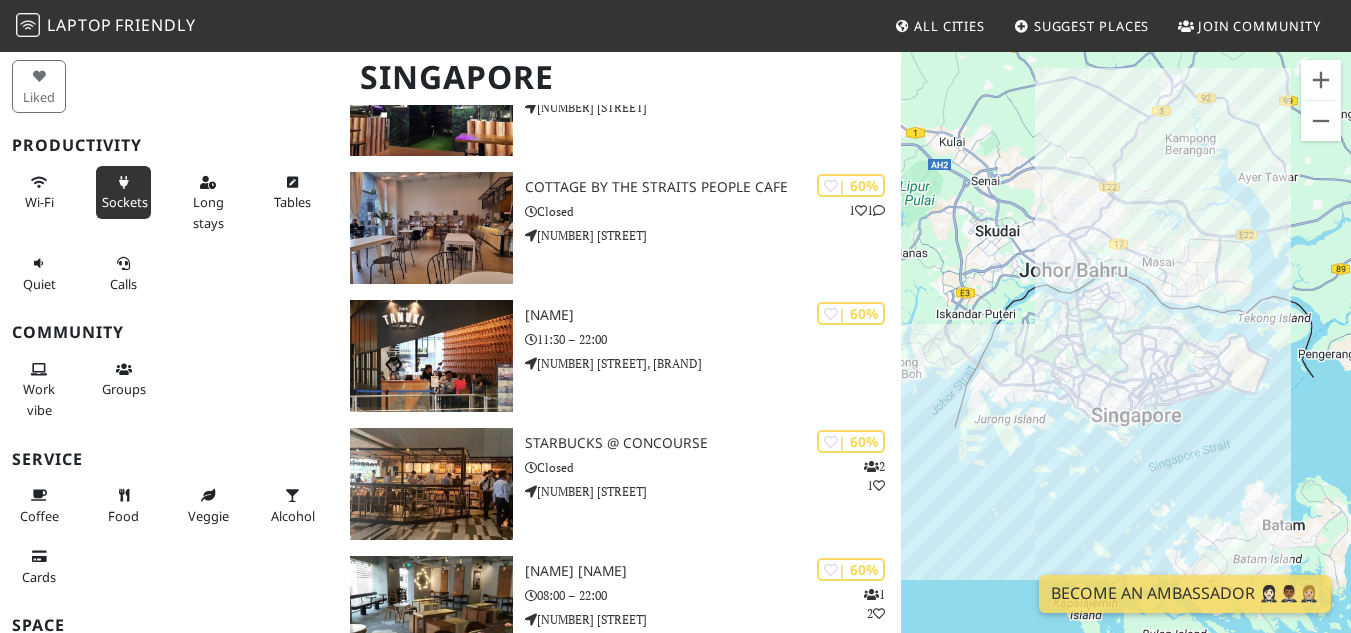 click on "Sockets" at bounding box center [125, 202] 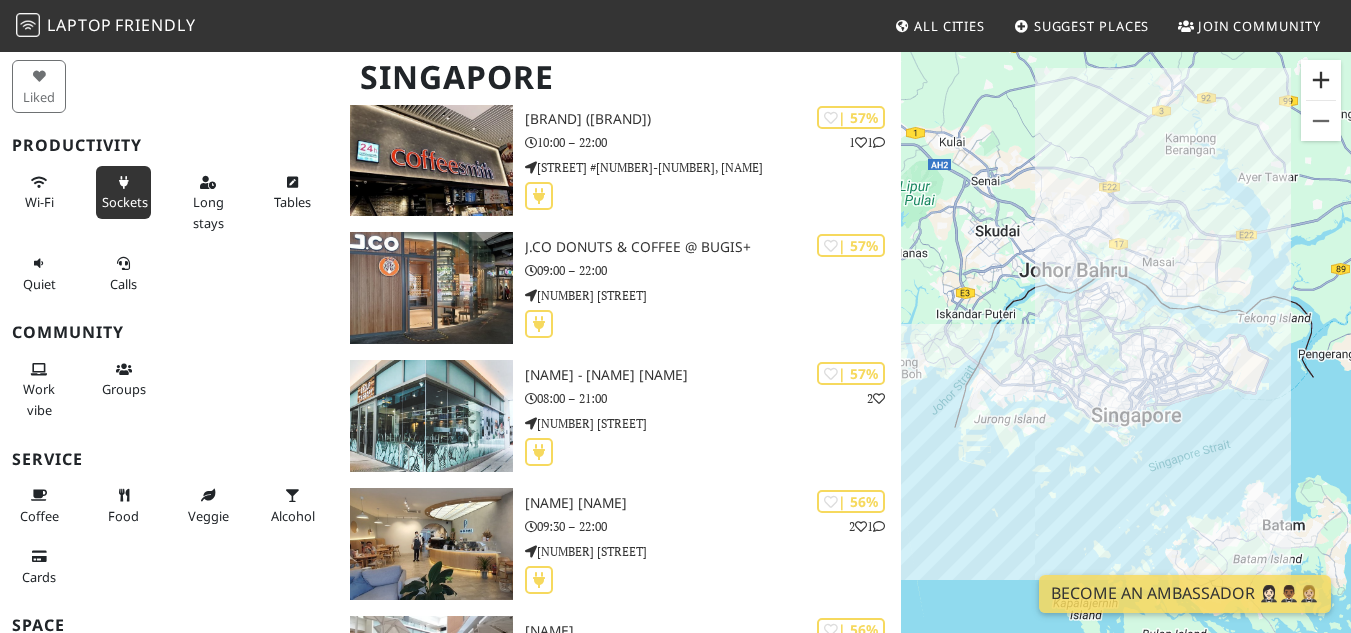 click at bounding box center [1321, 80] 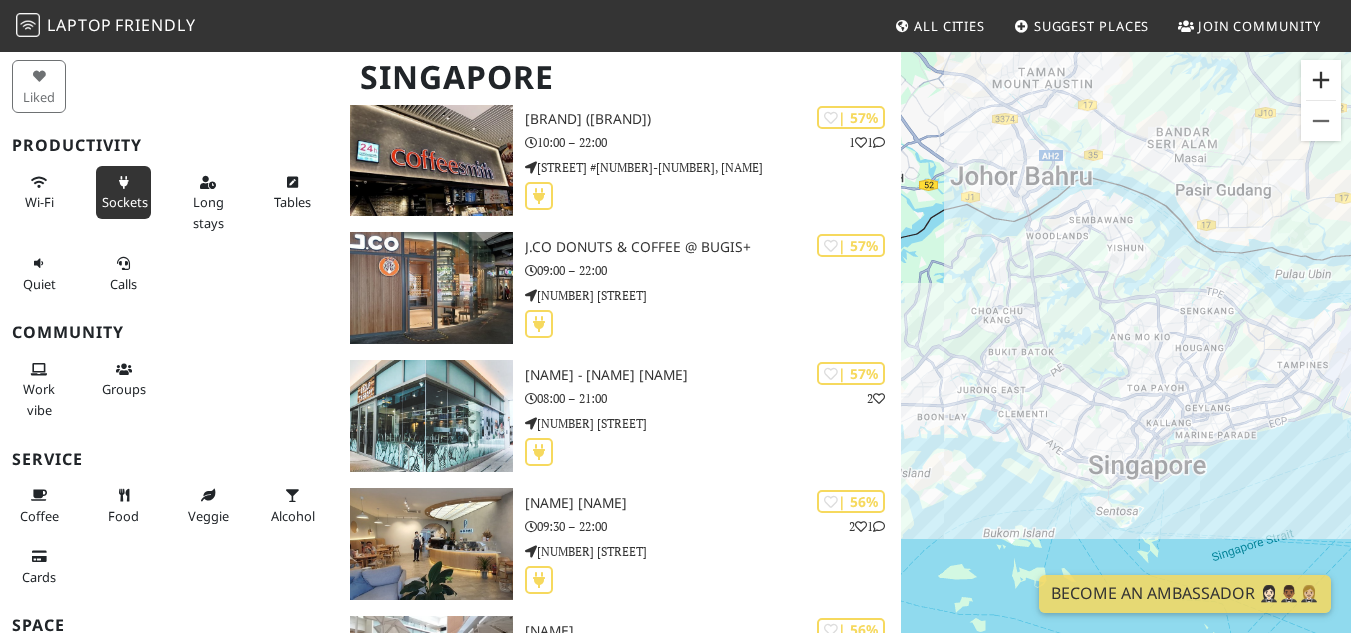 click at bounding box center (1321, 80) 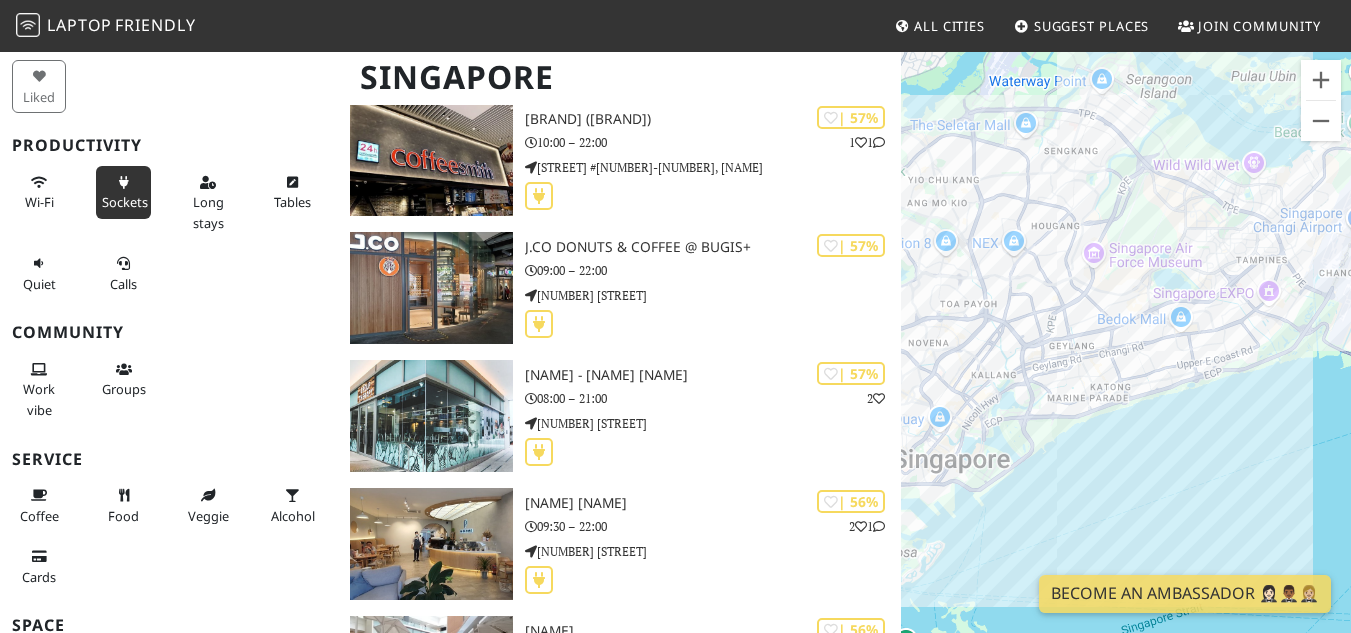 drag, startPoint x: 1226, startPoint y: 350, endPoint x: 1006, endPoint y: 246, distance: 243.34338 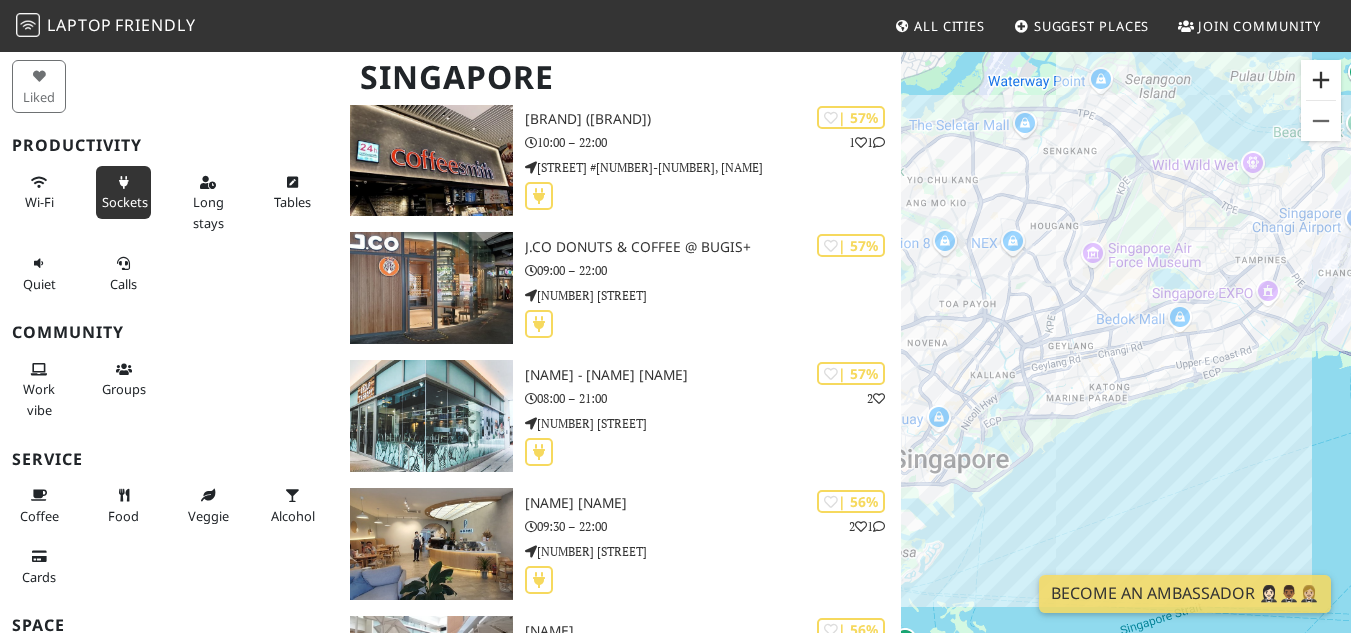 click at bounding box center [1321, 80] 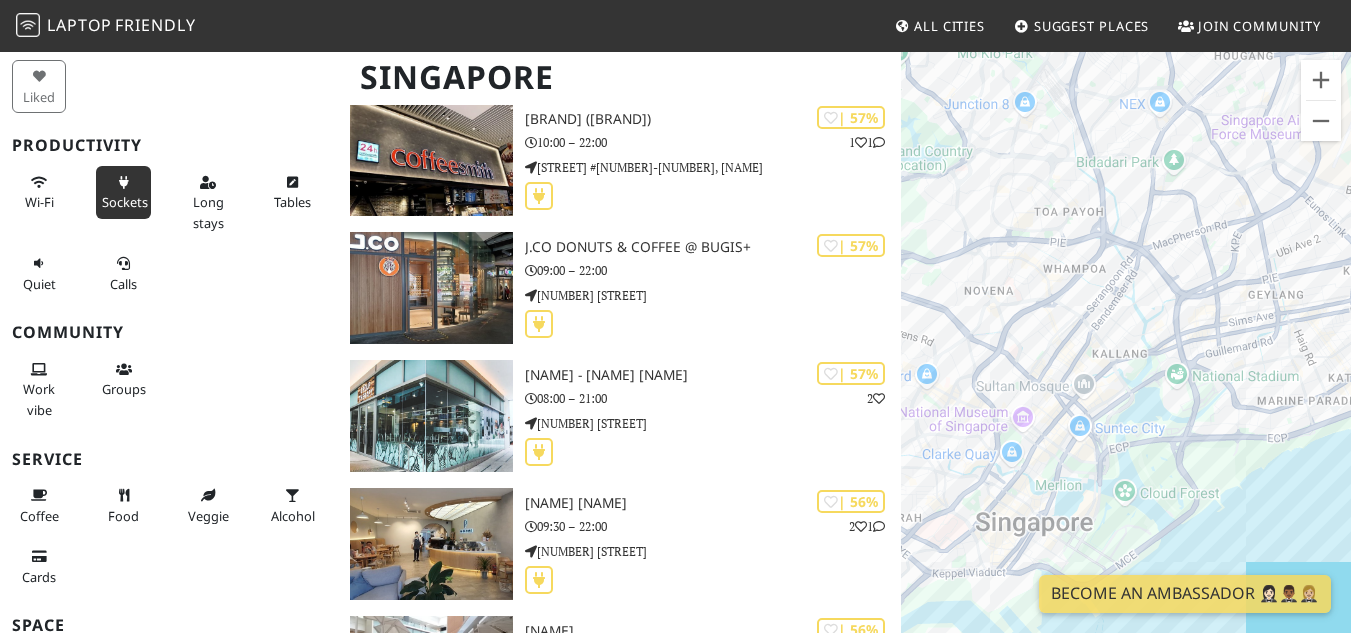 drag, startPoint x: 1082, startPoint y: 197, endPoint x: 1335, endPoint y: 153, distance: 256.79758 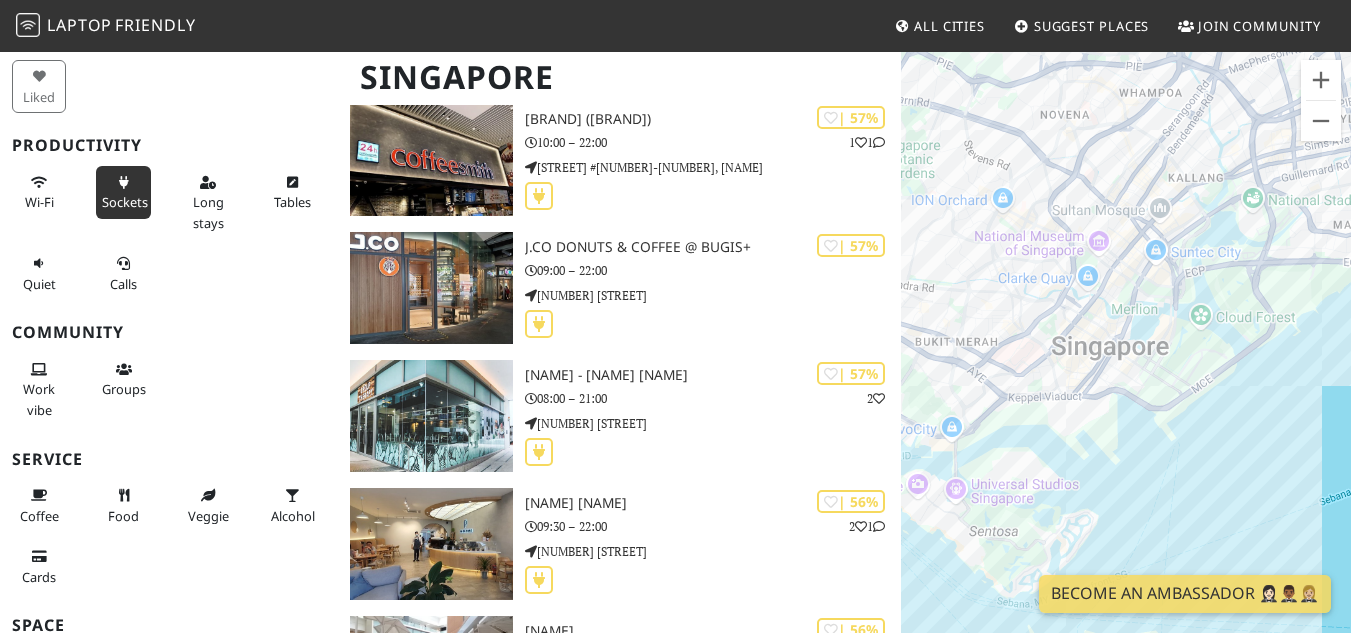 drag, startPoint x: 1135, startPoint y: 448, endPoint x: 1230, endPoint y: 269, distance: 202.64748 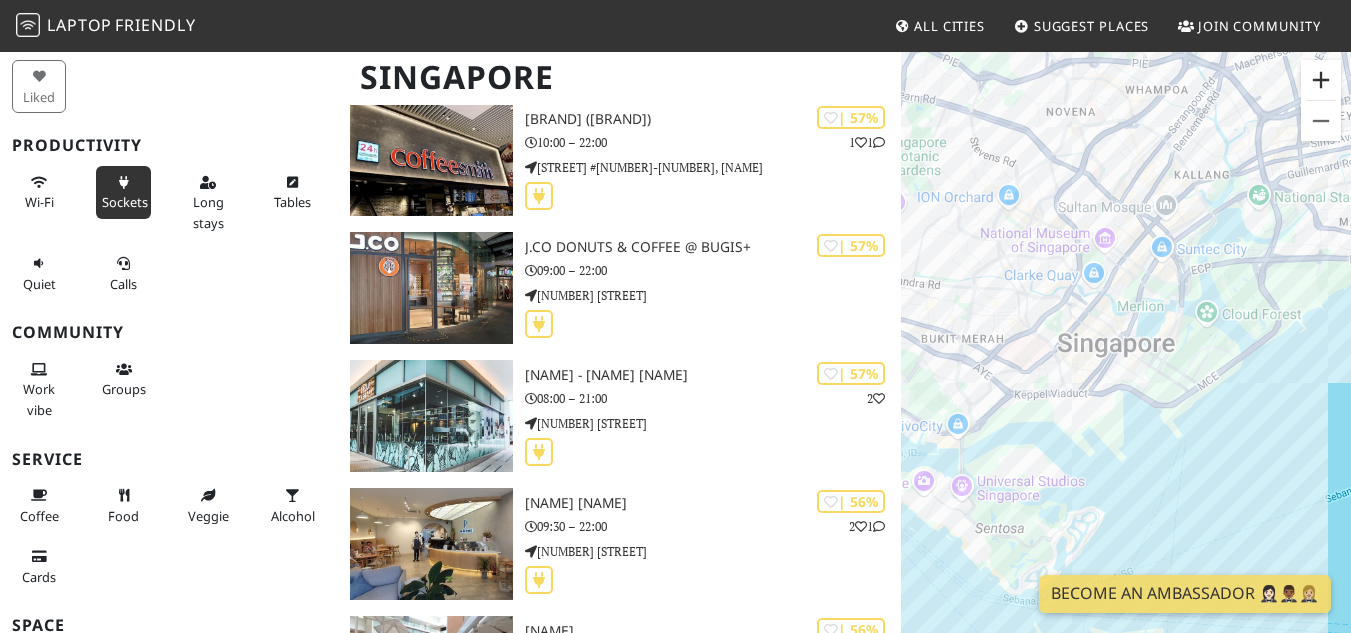 click at bounding box center [1321, 80] 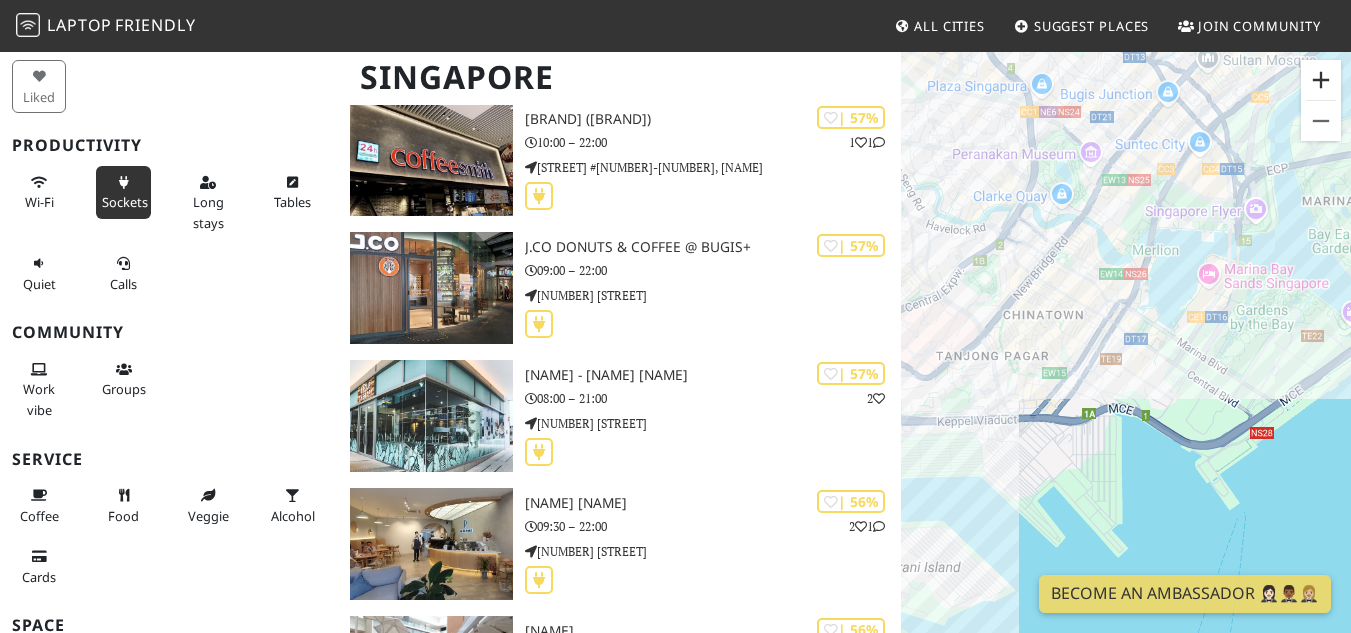 click at bounding box center (1321, 80) 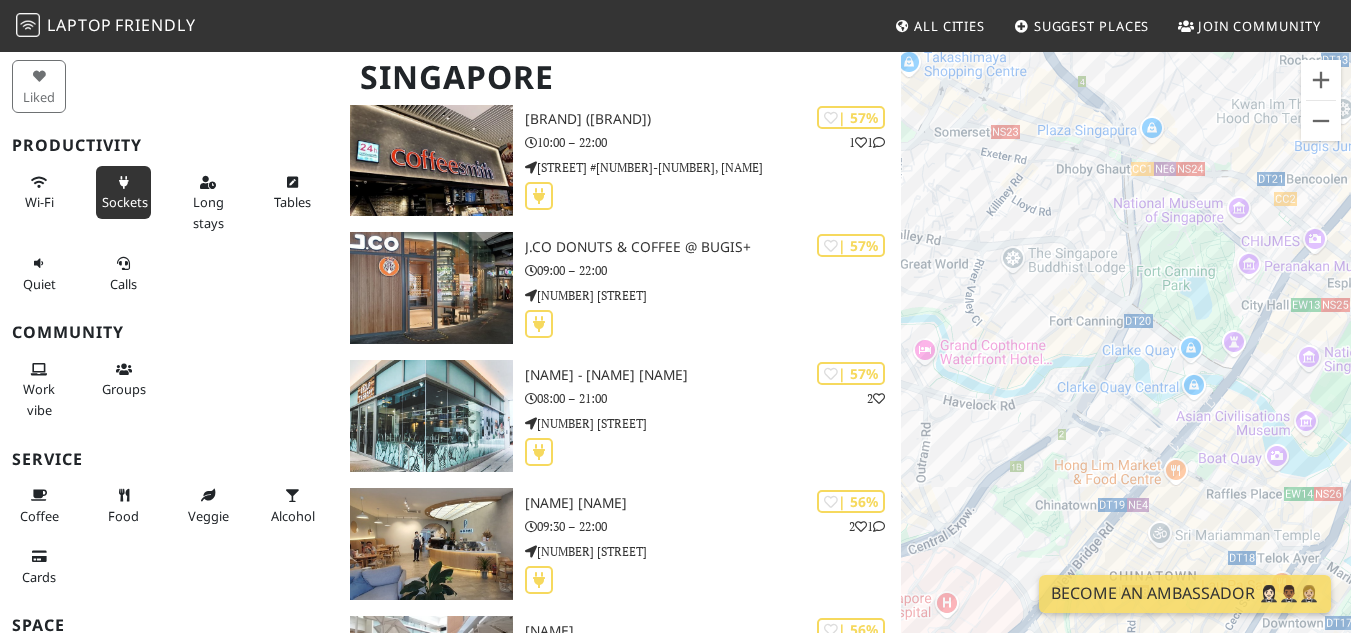 drag, startPoint x: 1058, startPoint y: 158, endPoint x: 1253, endPoint y: 470, distance: 367.92526 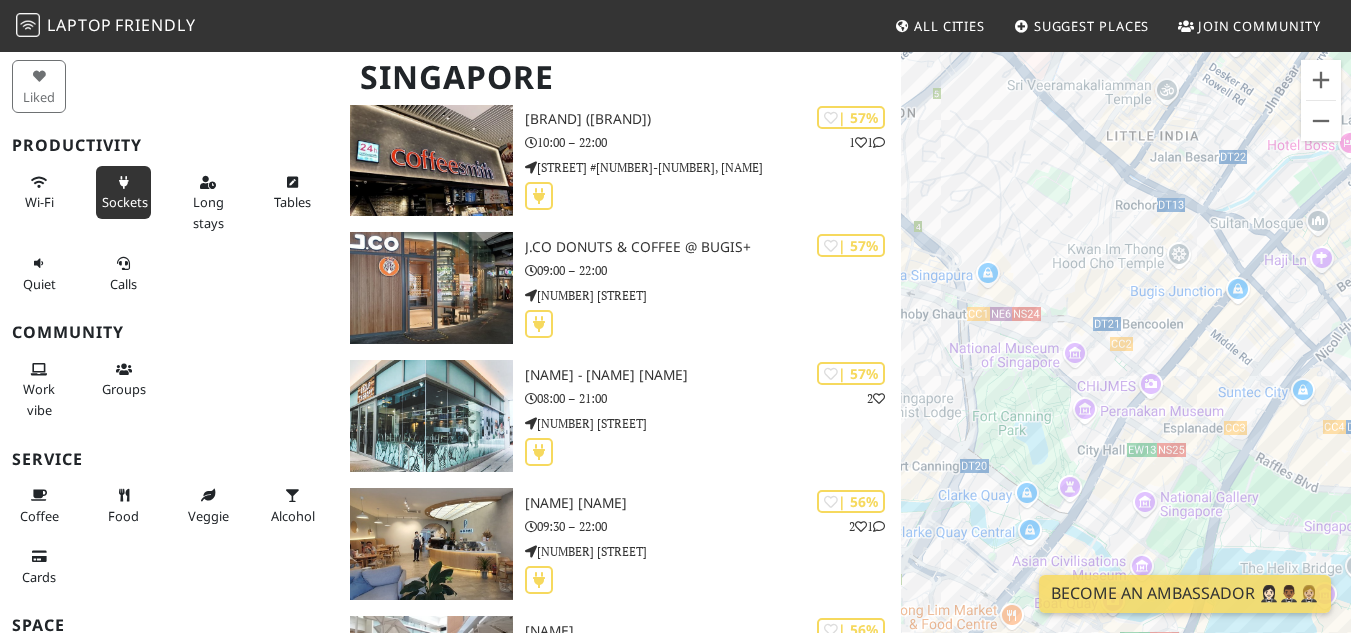 drag, startPoint x: 1148, startPoint y: 227, endPoint x: 982, endPoint y: 372, distance: 220.41098 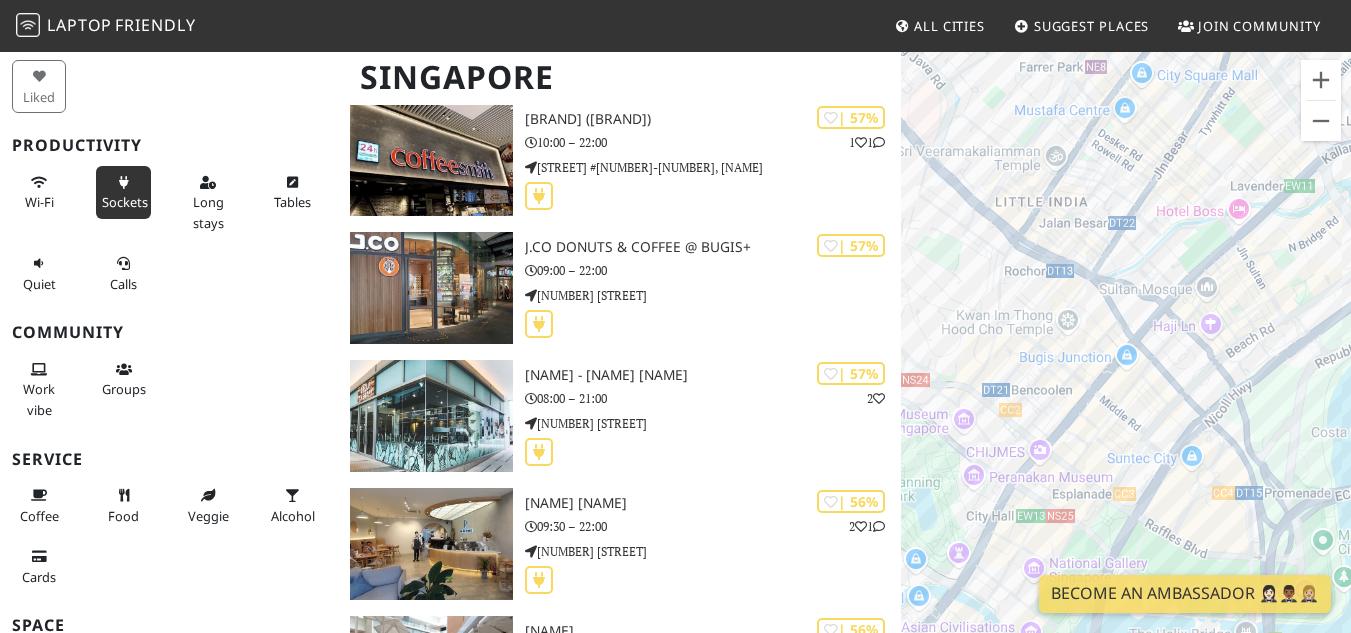 drag, startPoint x: 1101, startPoint y: 234, endPoint x: 993, endPoint y: 299, distance: 126.051575 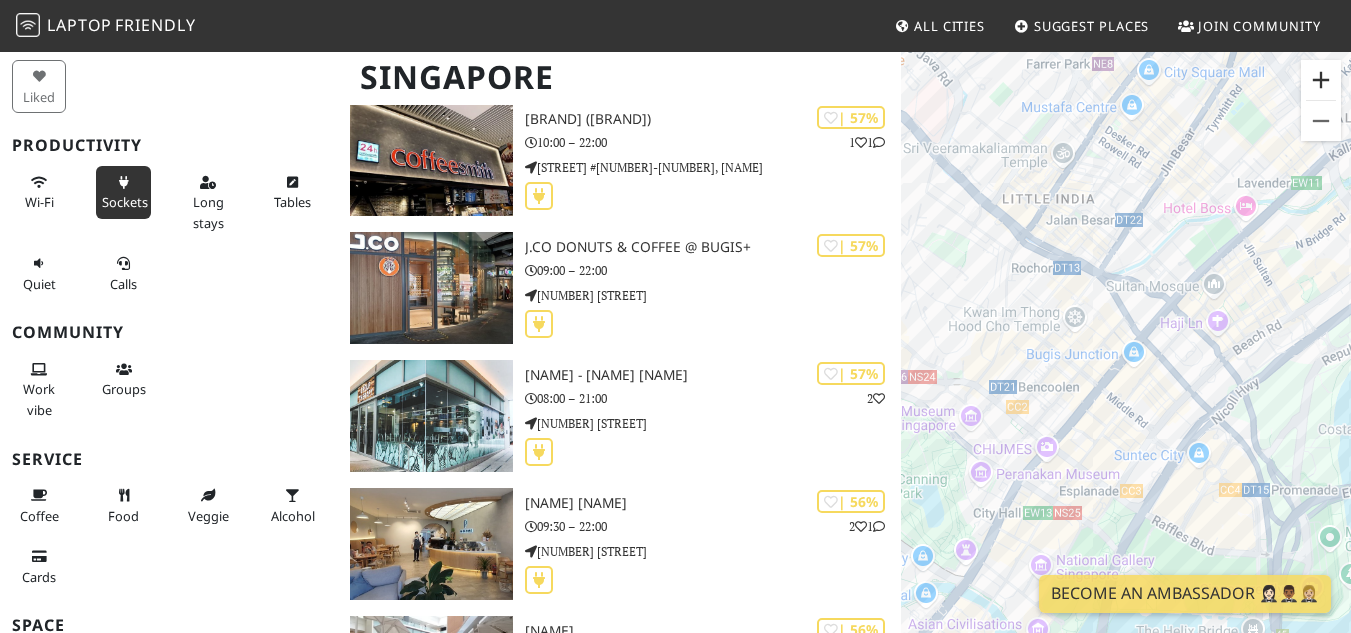 click at bounding box center (1321, 80) 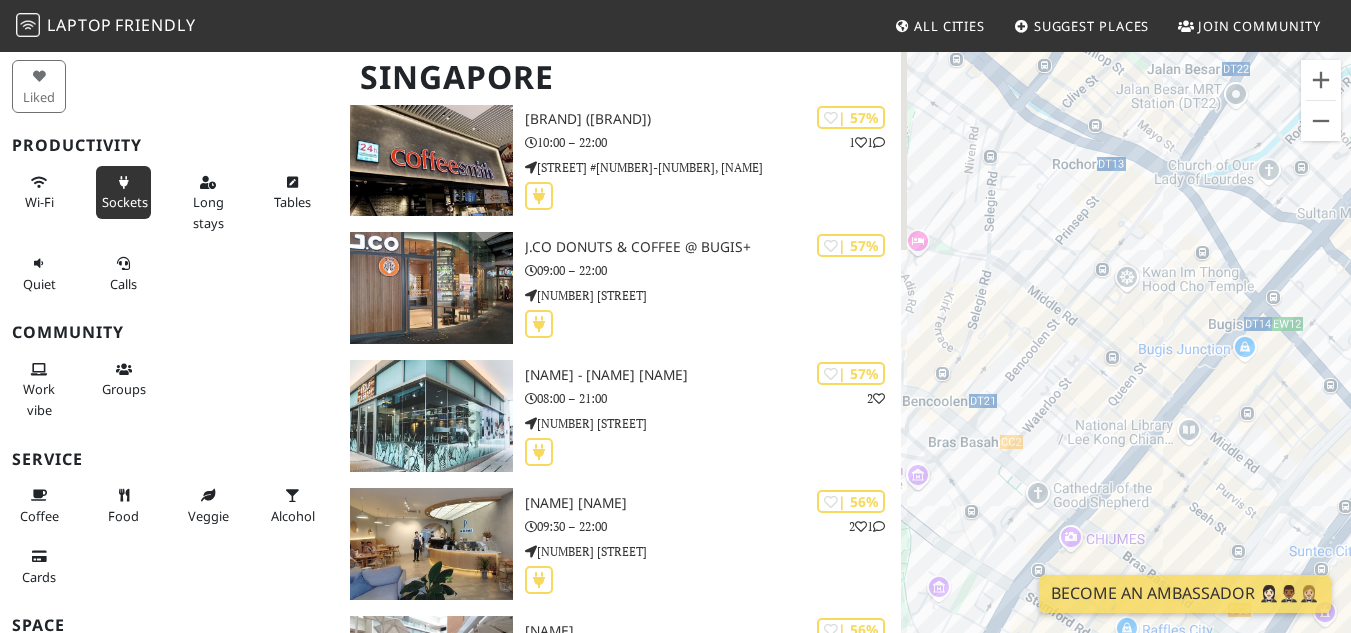drag, startPoint x: 1039, startPoint y: 283, endPoint x: 1172, endPoint y: 276, distance: 133.18408 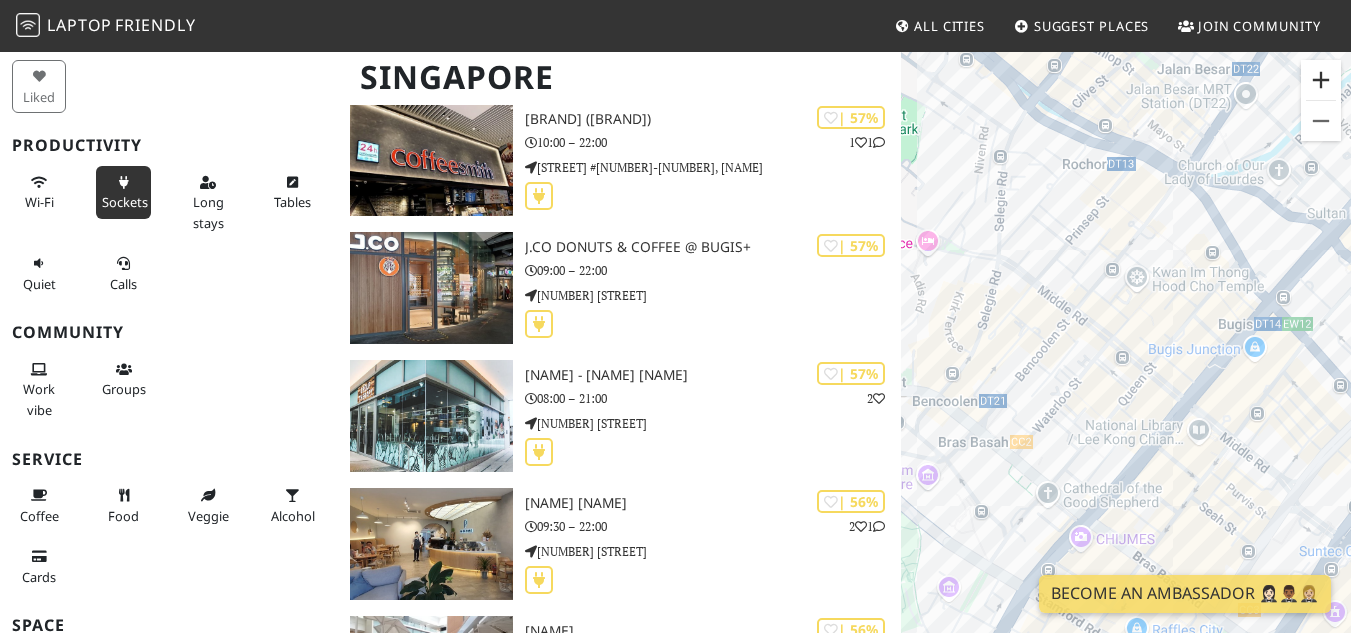 click at bounding box center [1321, 80] 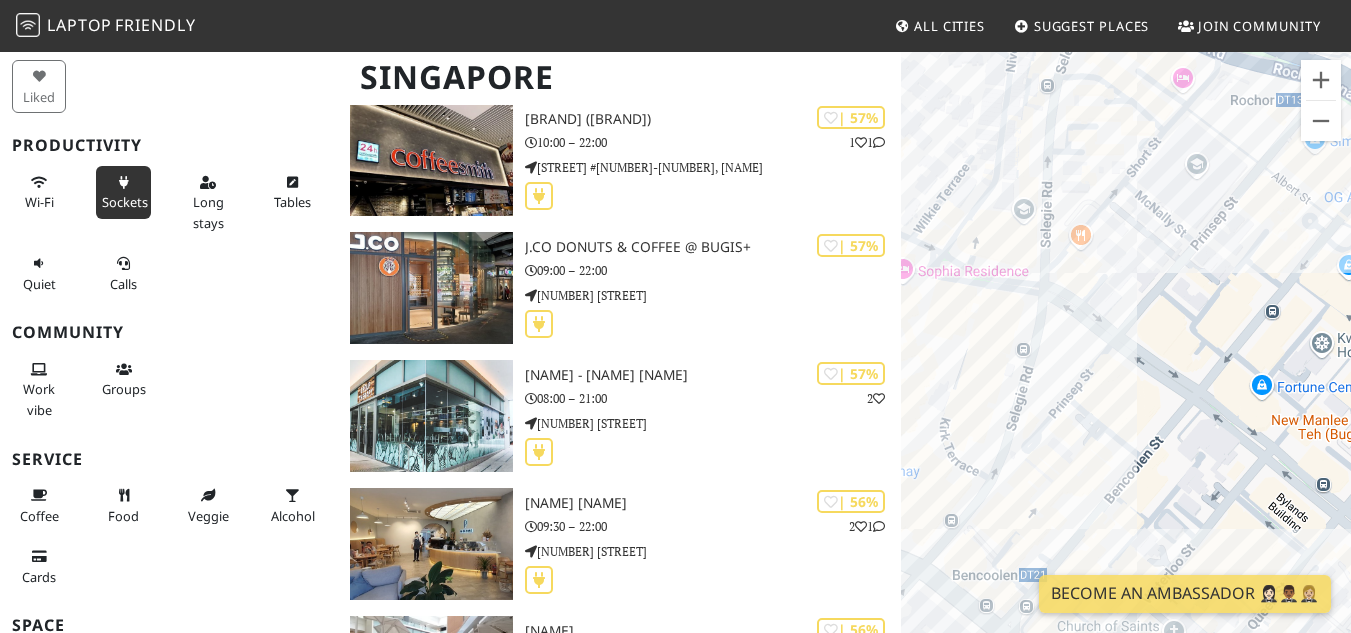 drag, startPoint x: 1098, startPoint y: 208, endPoint x: 1288, endPoint y: 354, distance: 239.61636 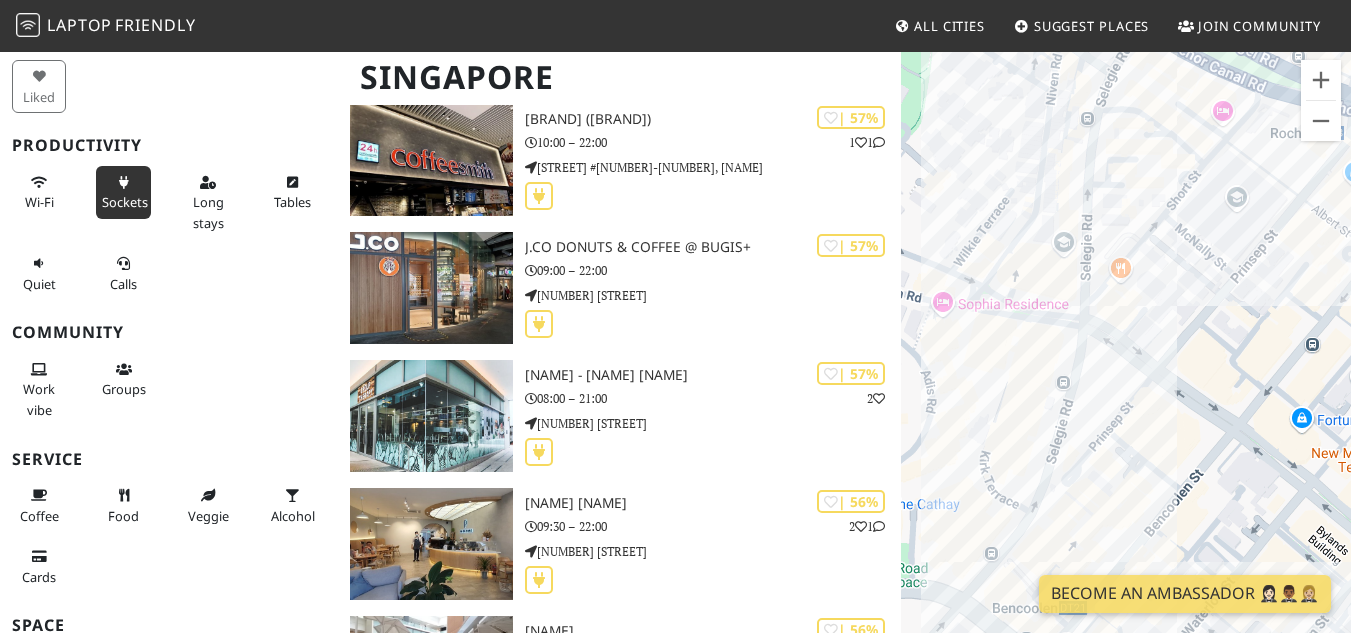 drag, startPoint x: 1163, startPoint y: 277, endPoint x: 1287, endPoint y: 230, distance: 132.60844 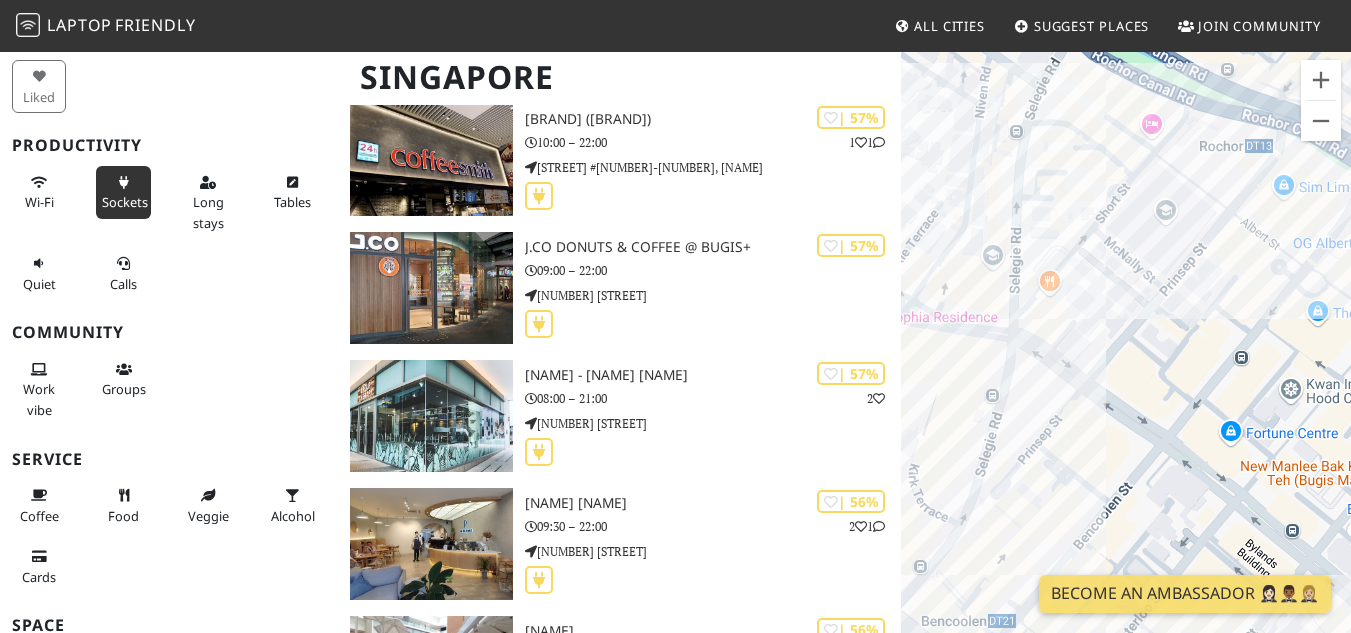 drag, startPoint x: 1247, startPoint y: 399, endPoint x: 1119, endPoint y: 412, distance: 128.65846 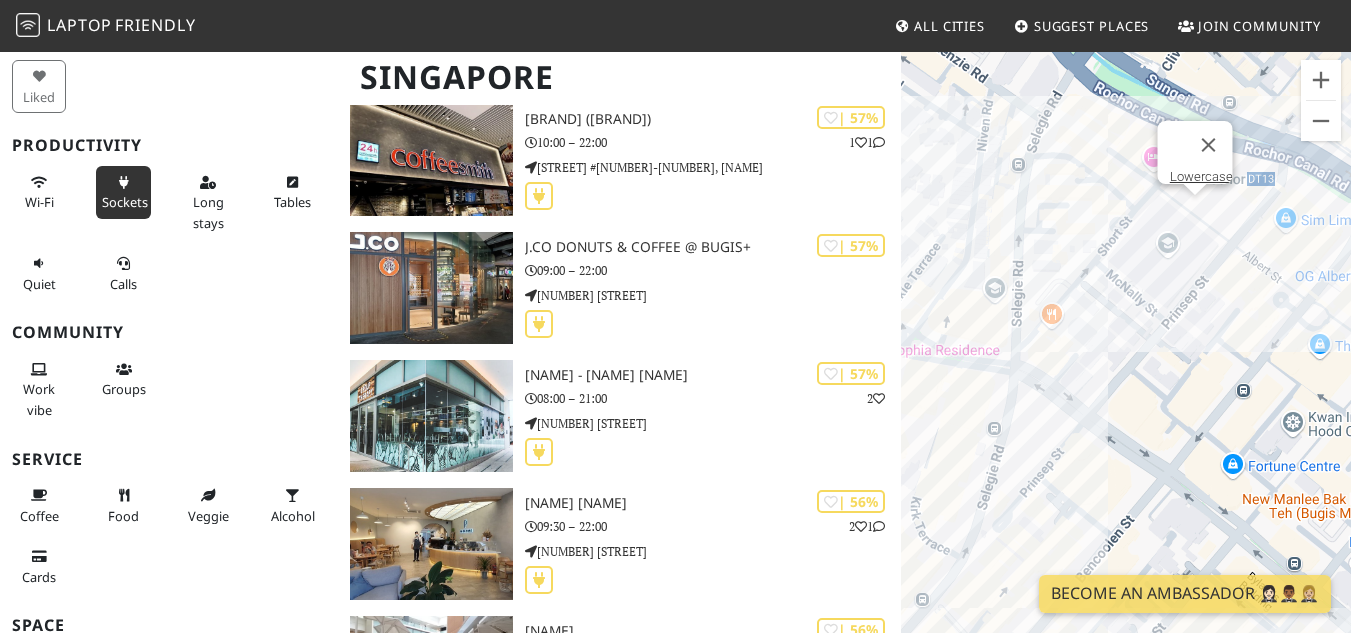 click at bounding box center [1194, 190] 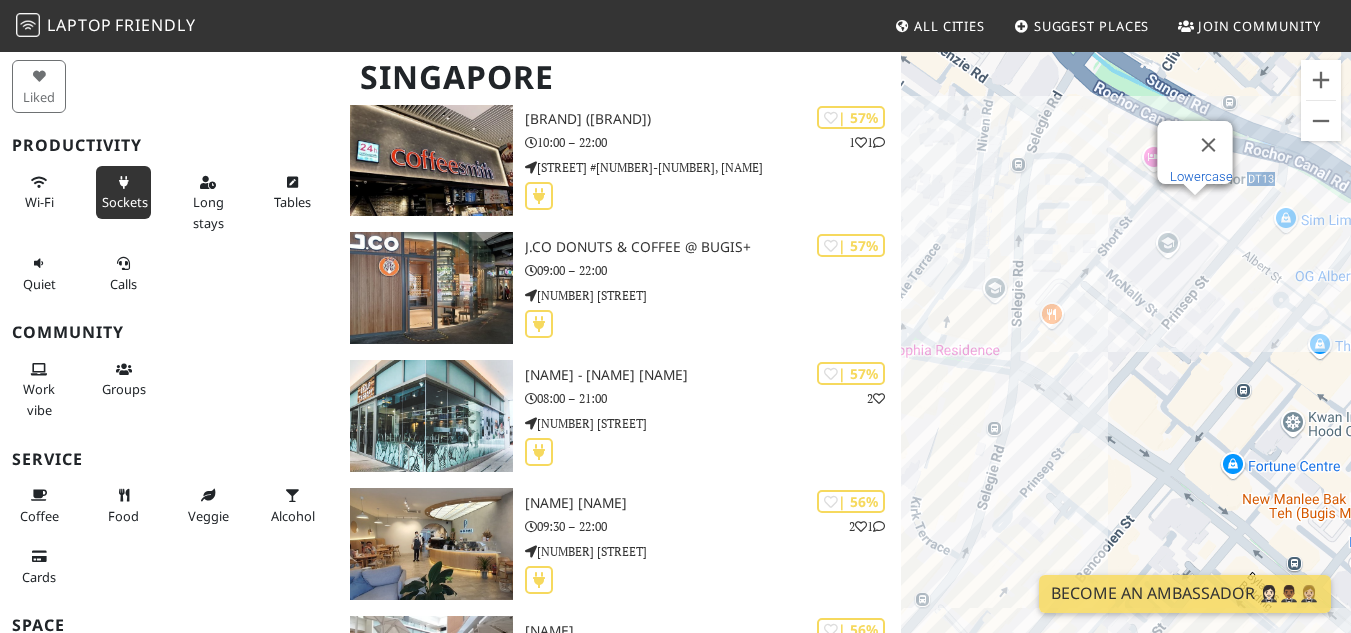 click on "Lowercase" at bounding box center (1200, 176) 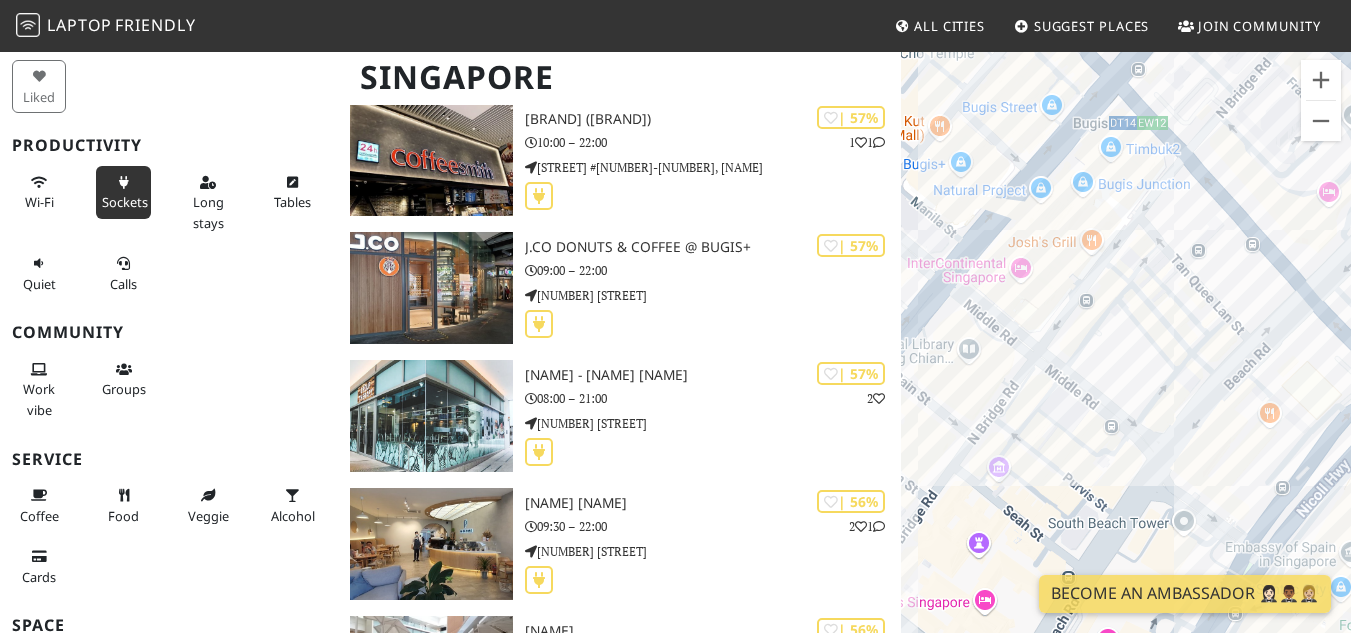drag, startPoint x: 1002, startPoint y: 234, endPoint x: 1293, endPoint y: 455, distance: 365.40662 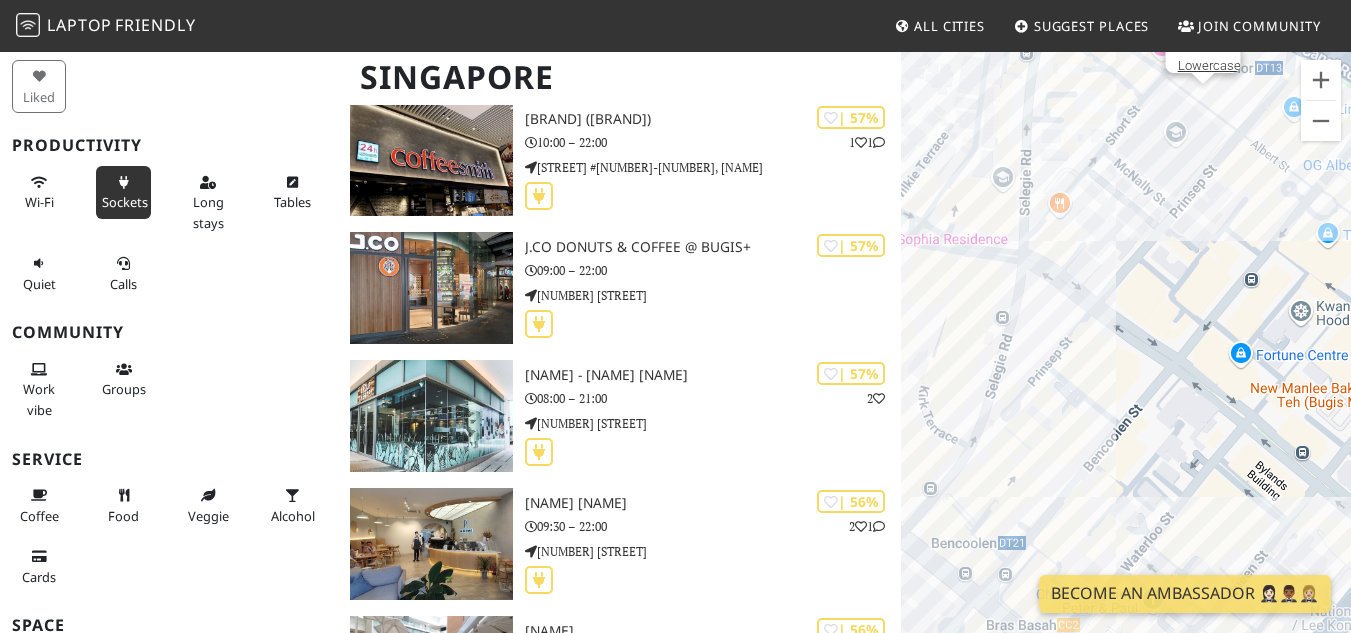drag, startPoint x: 1012, startPoint y: 218, endPoint x: 1283, endPoint y: 328, distance: 292.47394 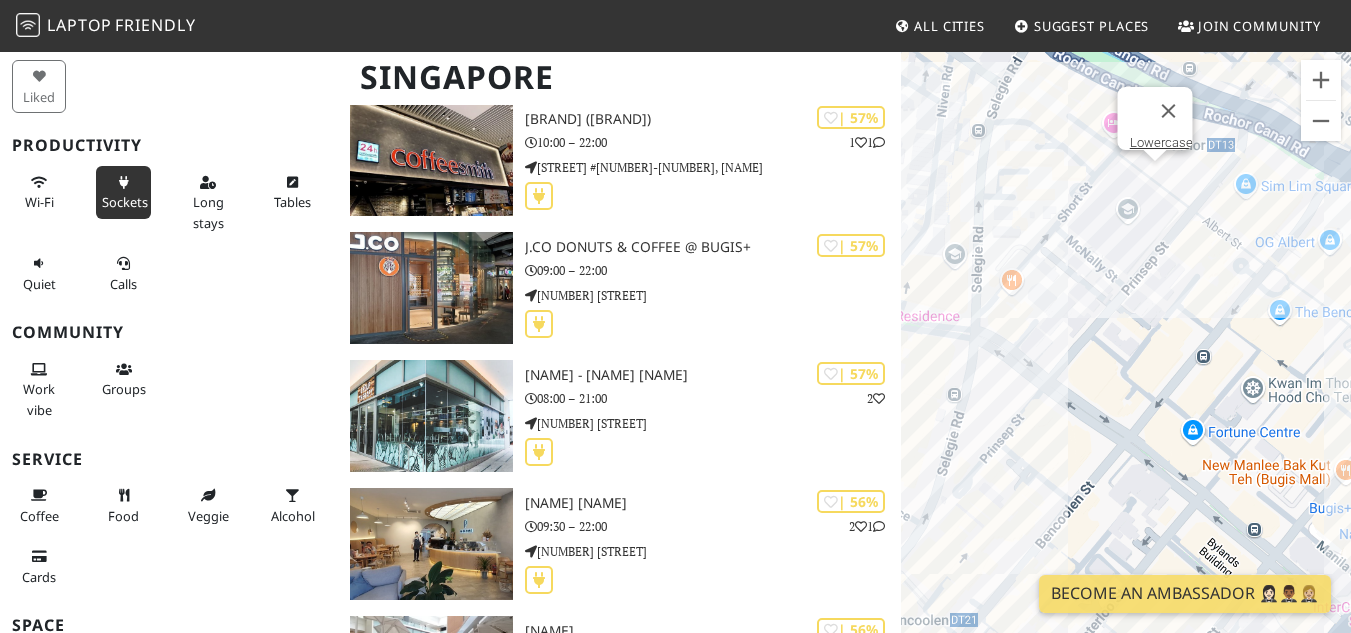 drag, startPoint x: 1199, startPoint y: 281, endPoint x: 1147, endPoint y: 368, distance: 101.35581 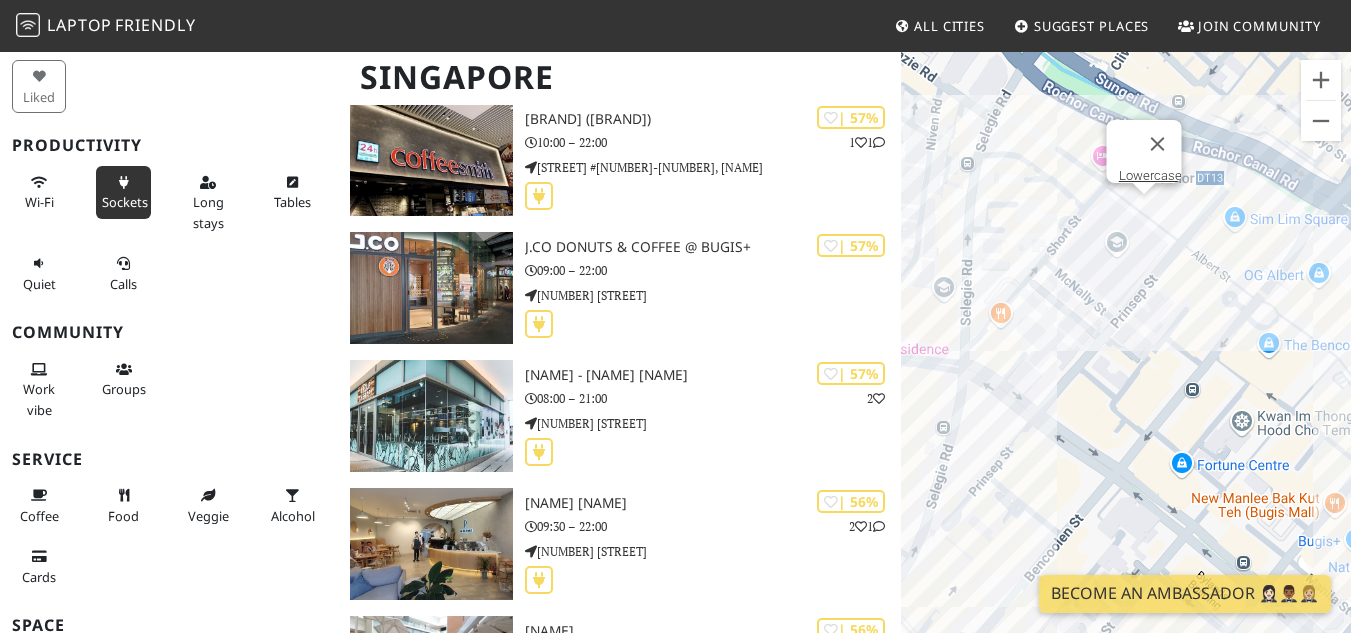 click on "To navigate, press the arrow keys. Lowercase" at bounding box center (1126, 366) 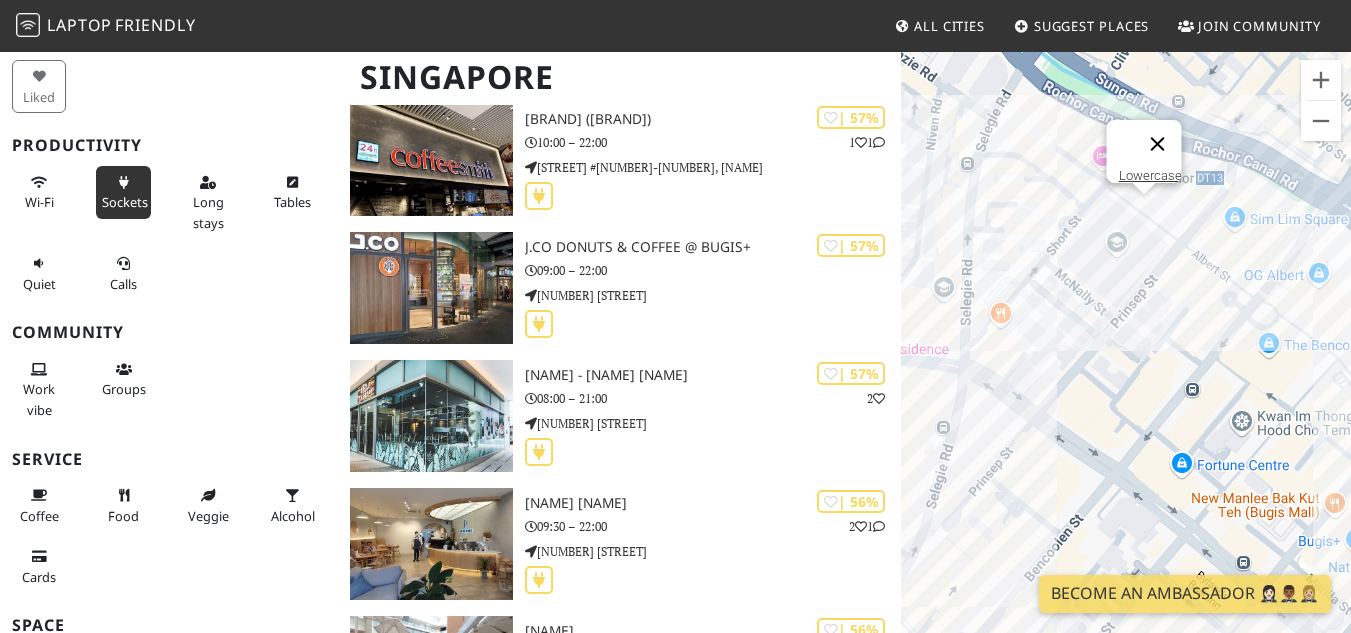 click at bounding box center (1157, 144) 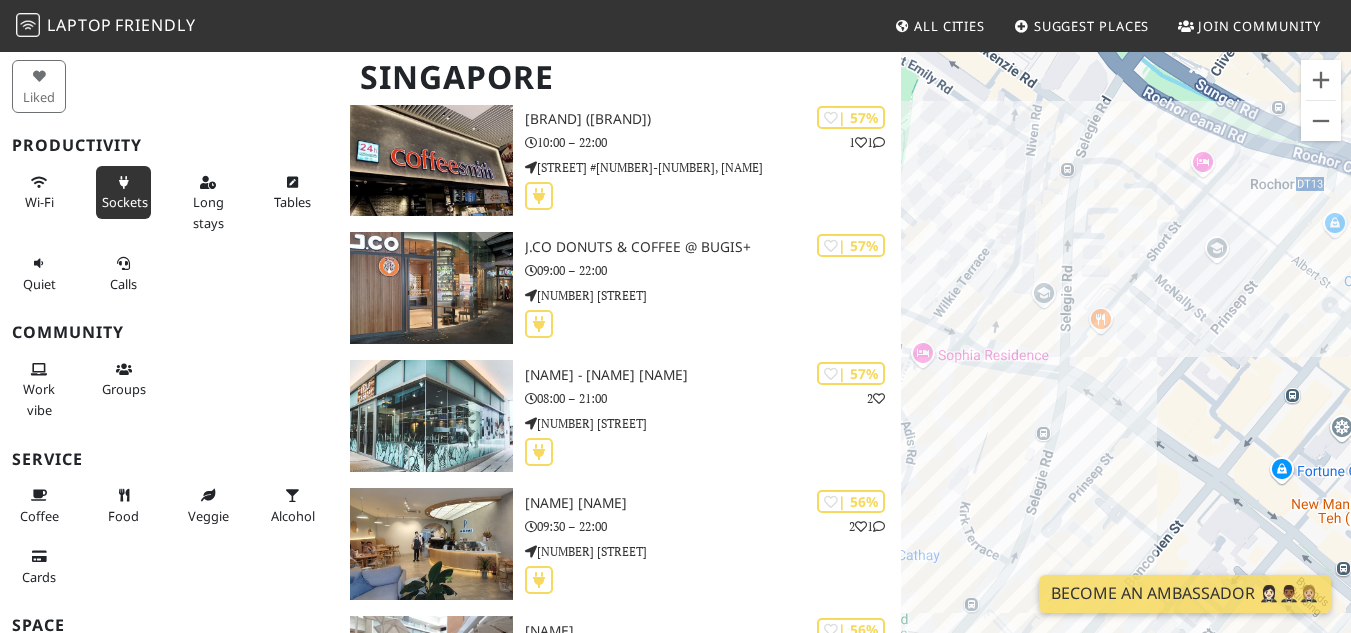 drag, startPoint x: 1046, startPoint y: 268, endPoint x: 1150, endPoint y: 275, distance: 104.23531 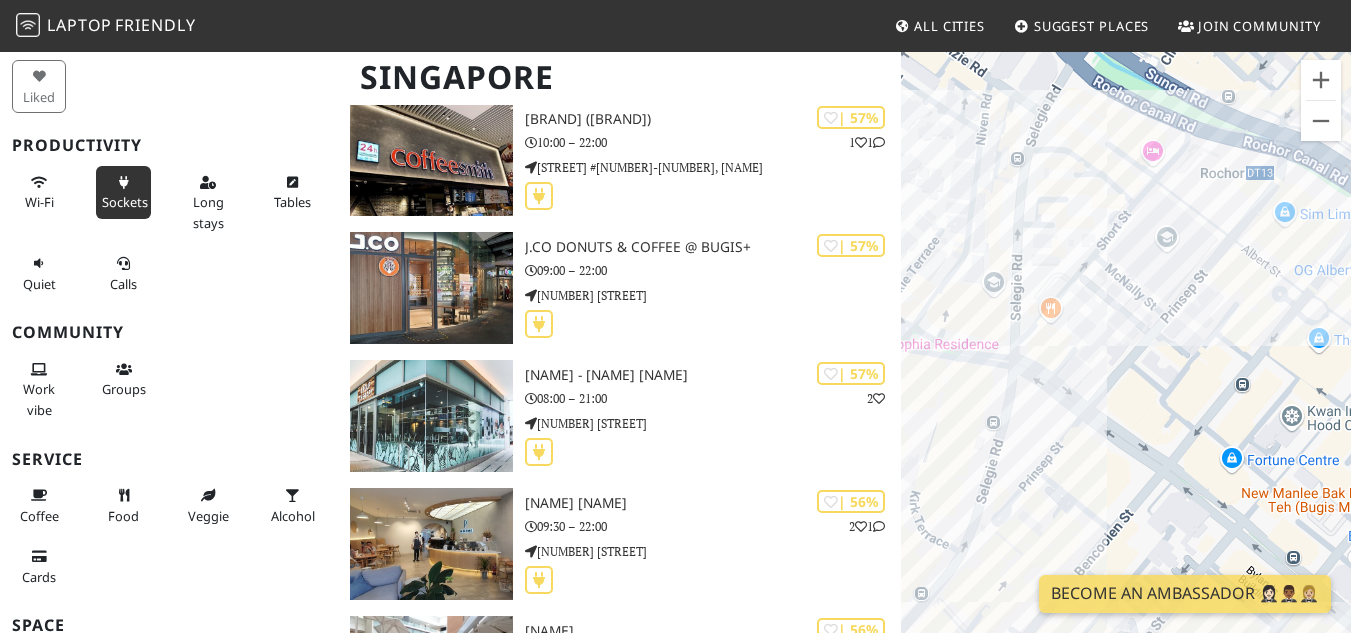 drag, startPoint x: 1045, startPoint y: 197, endPoint x: 909, endPoint y: 178, distance: 137.32079 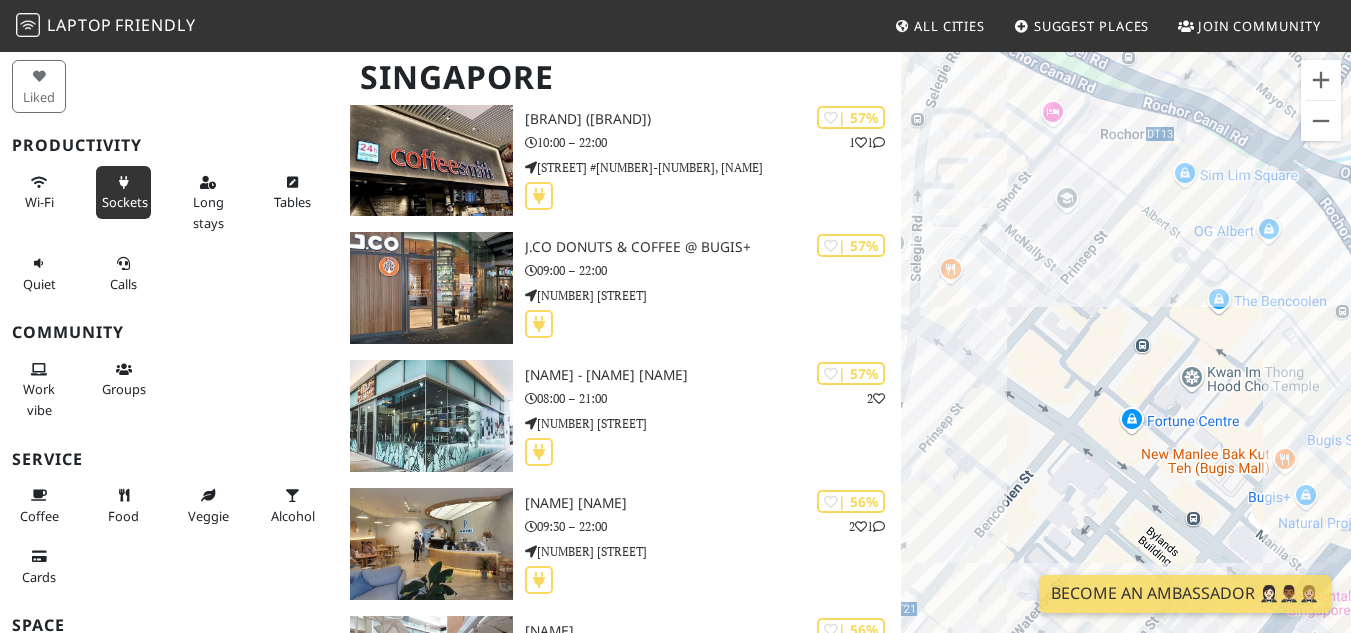drag, startPoint x: 1029, startPoint y: 218, endPoint x: 911, endPoint y: 182, distance: 123.36936 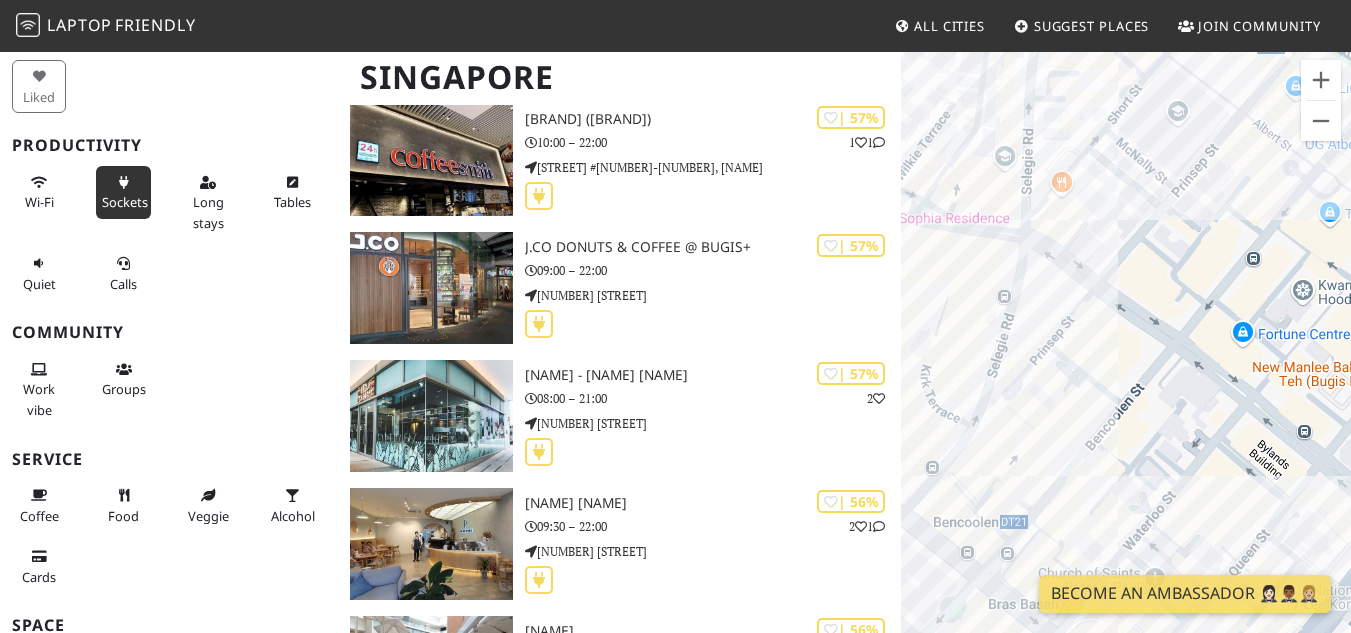 drag, startPoint x: 1139, startPoint y: 352, endPoint x: 1256, endPoint y: 216, distance: 179.40178 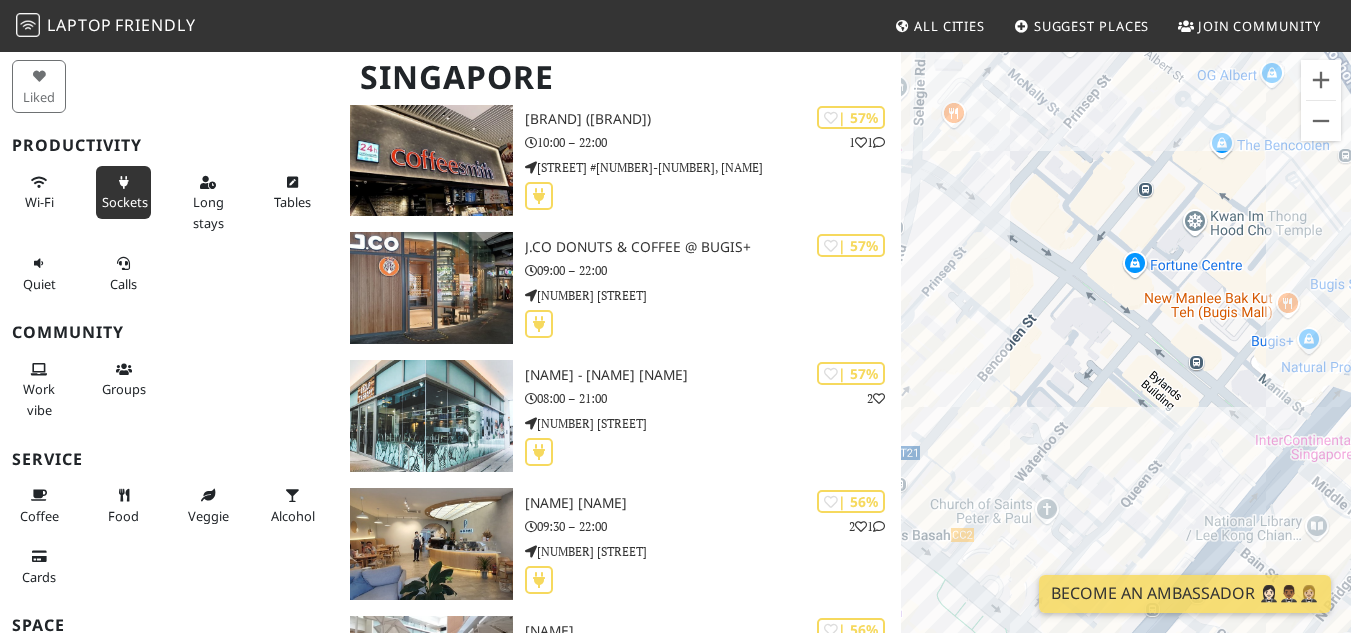 drag, startPoint x: 1258, startPoint y: 400, endPoint x: 1143, endPoint y: 331, distance: 134.1119 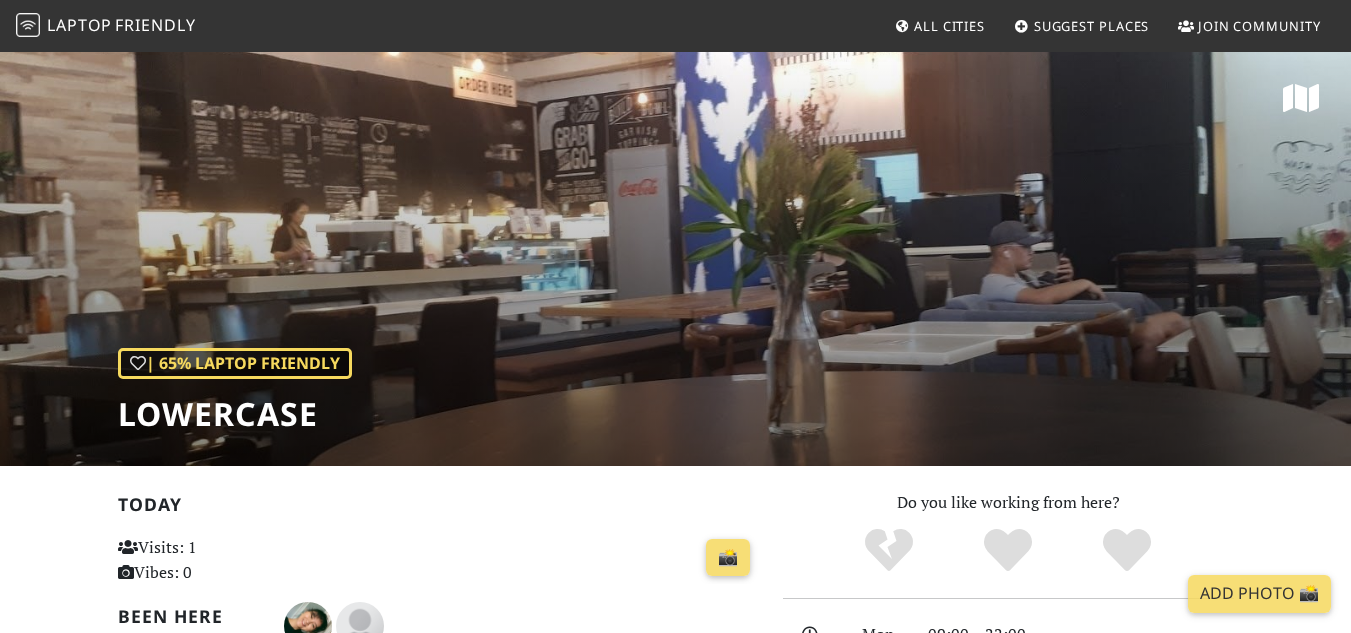 scroll, scrollTop: 0, scrollLeft: 0, axis: both 